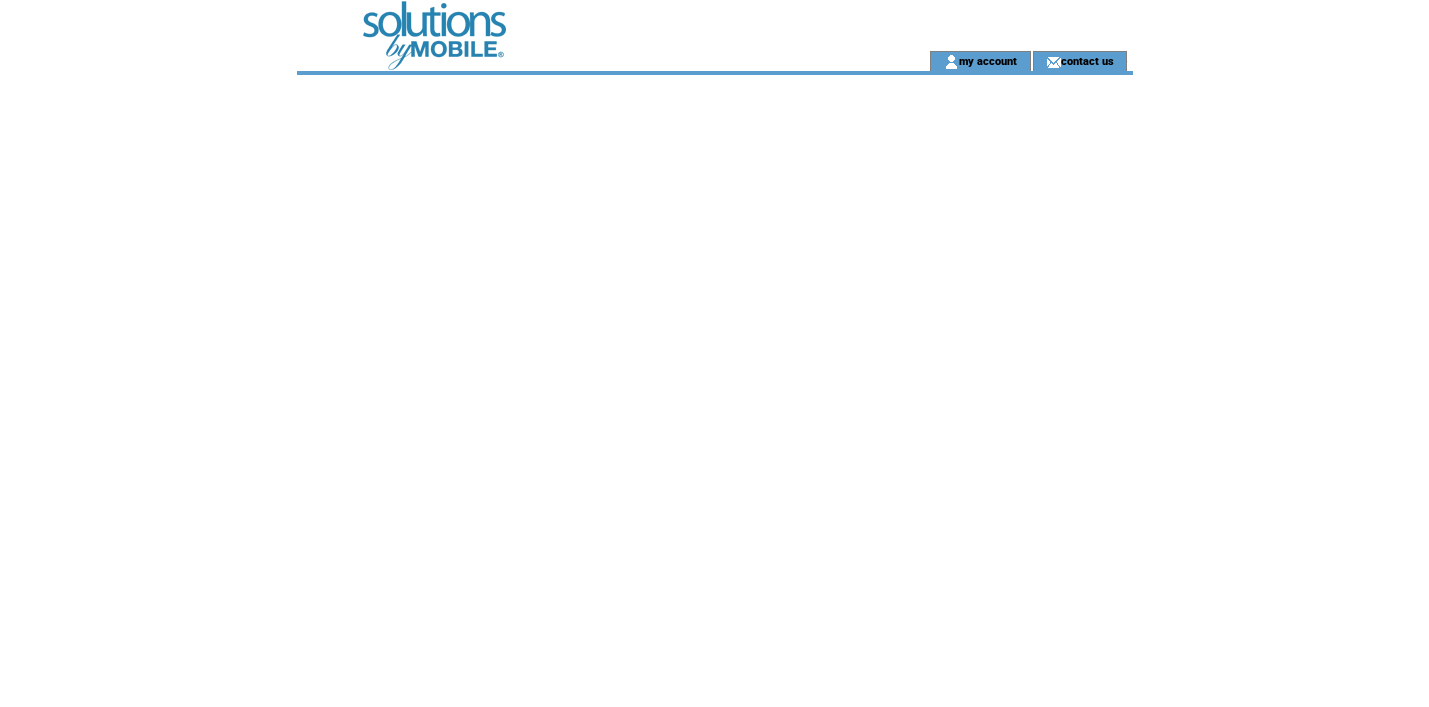 scroll, scrollTop: 0, scrollLeft: 0, axis: both 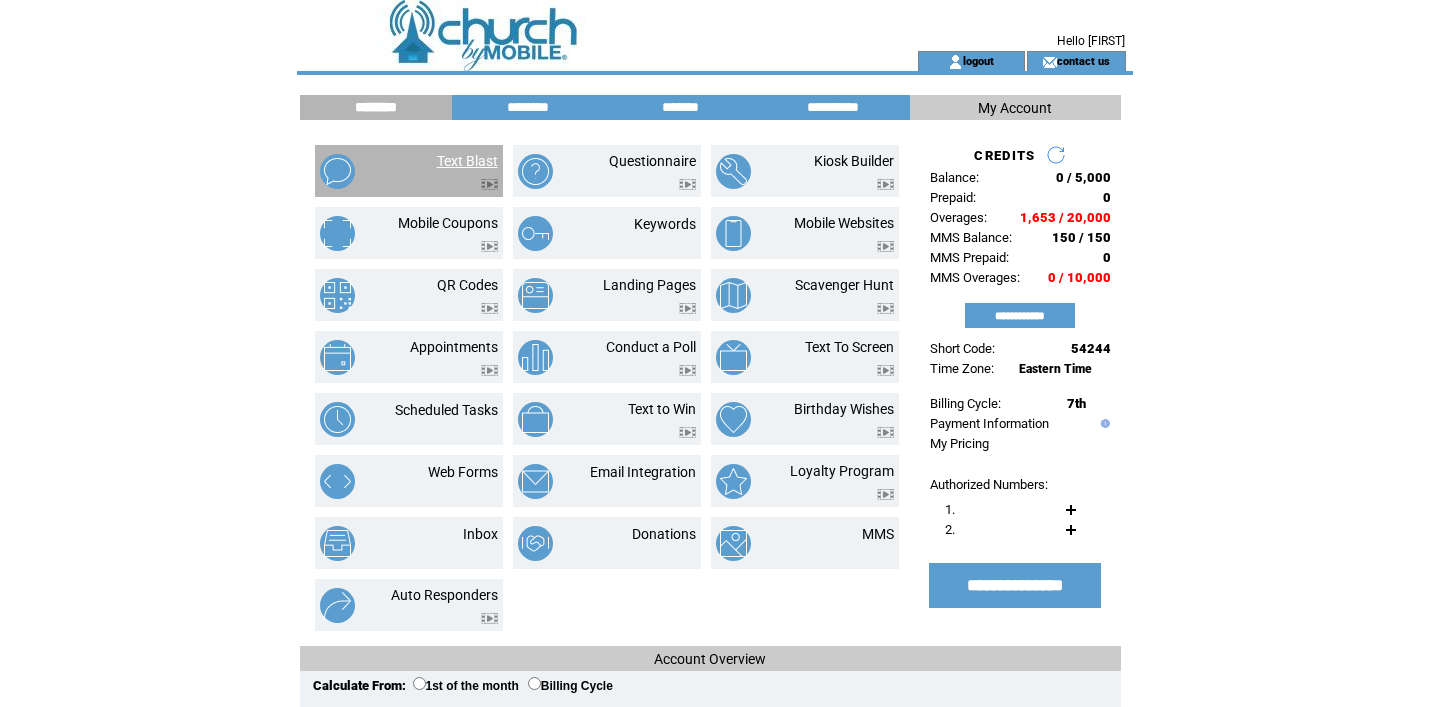 click on "Text Blast" at bounding box center (467, 161) 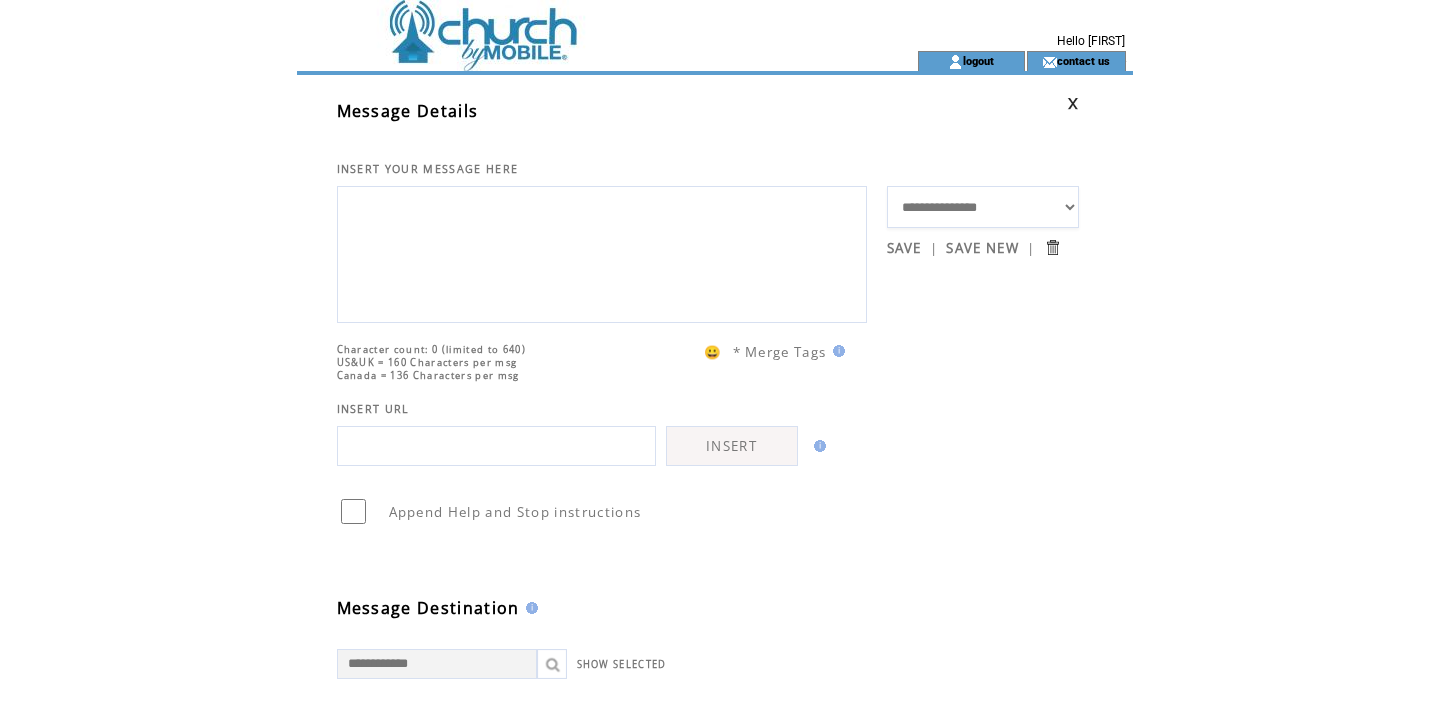 scroll, scrollTop: 0, scrollLeft: 0, axis: both 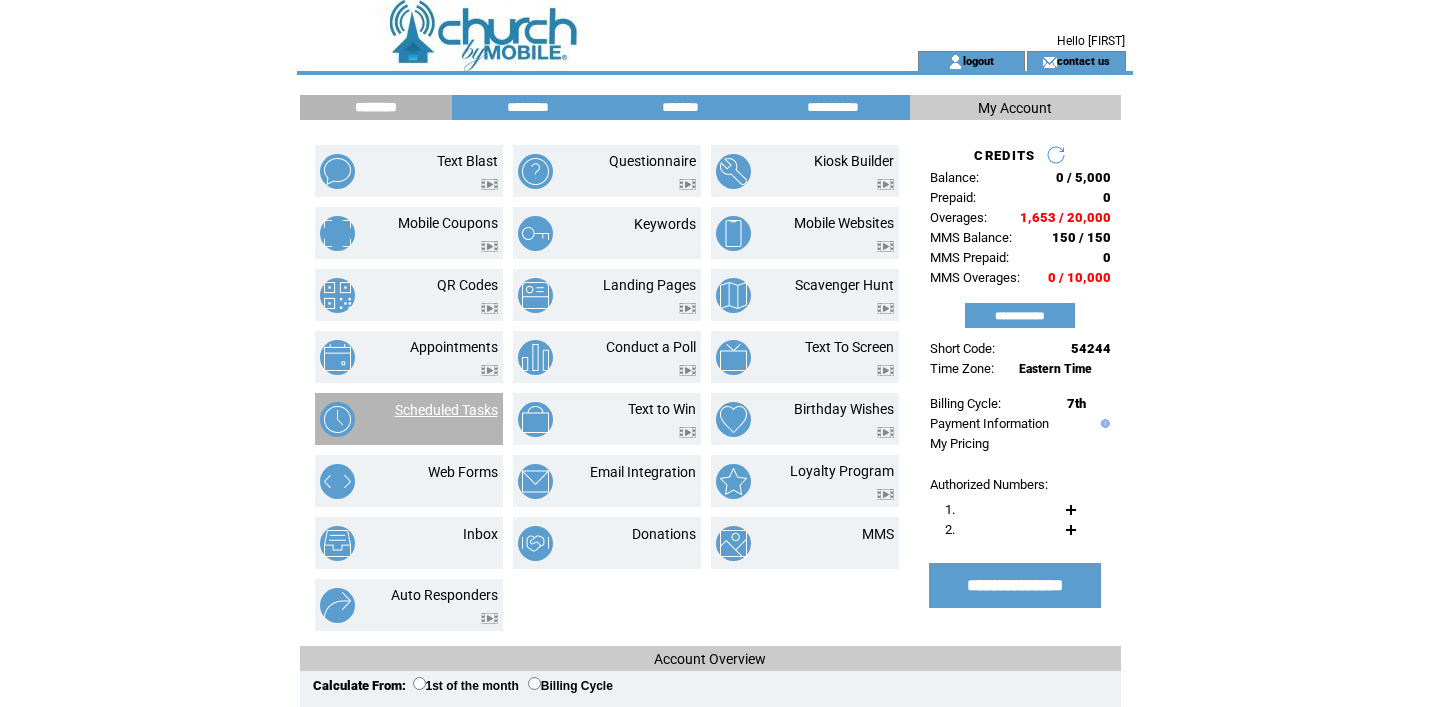 click on "Scheduled Tasks" at bounding box center (446, 410) 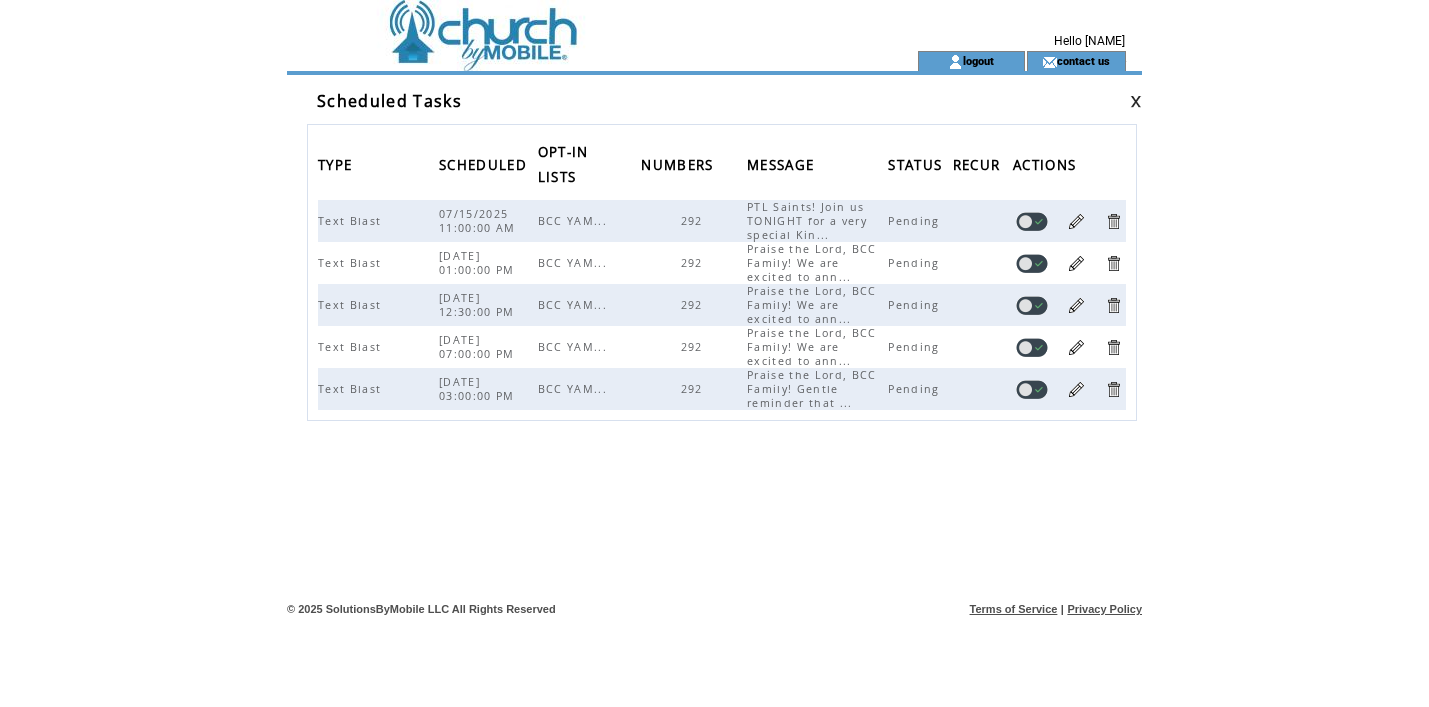 scroll, scrollTop: 0, scrollLeft: 0, axis: both 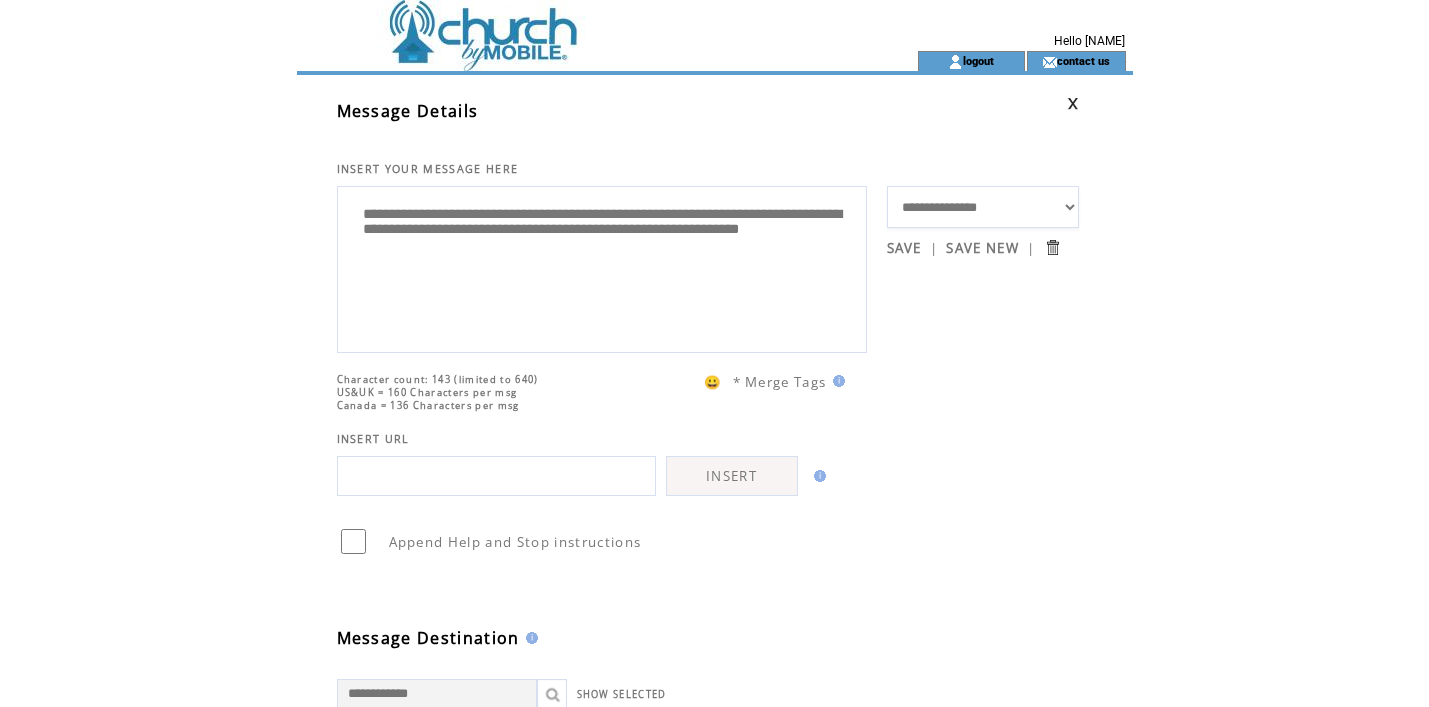 drag, startPoint x: 684, startPoint y: 262, endPoint x: 293, endPoint y: 195, distance: 396.69888 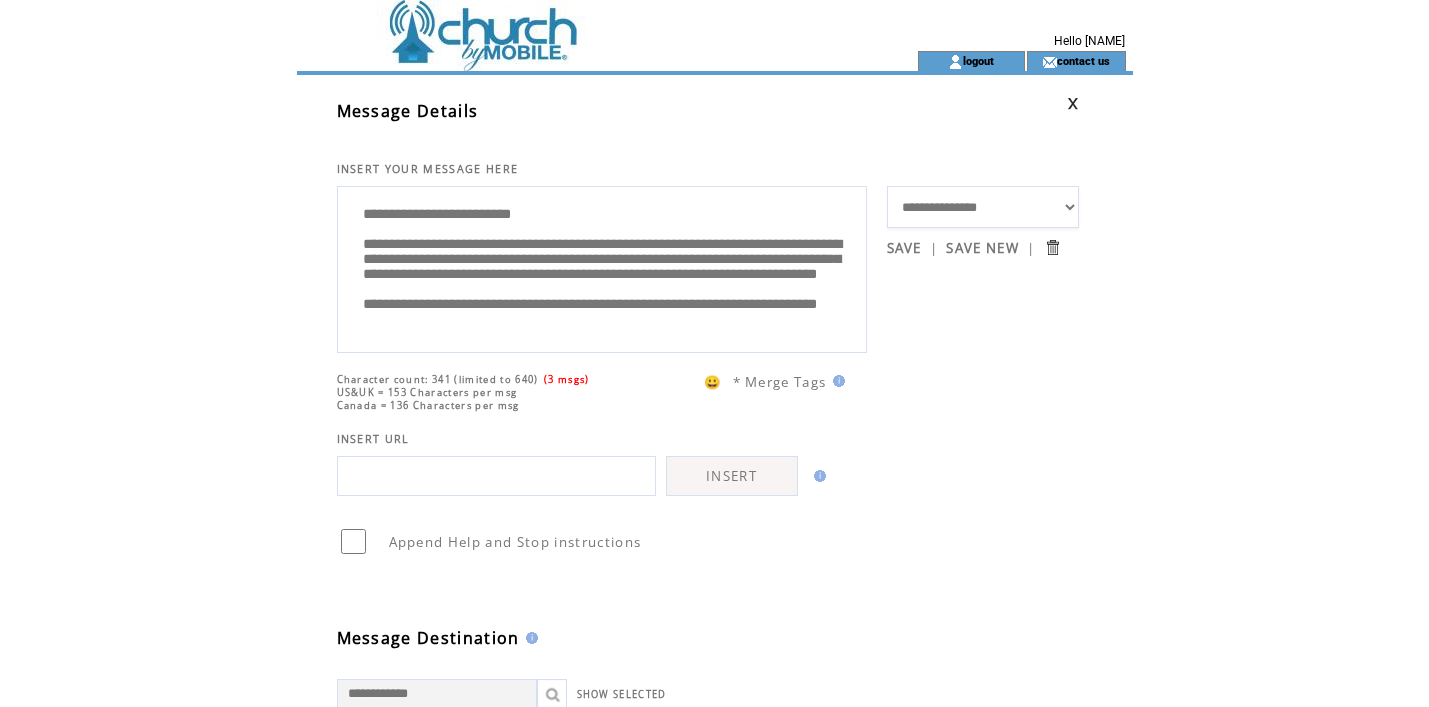 scroll, scrollTop: 0, scrollLeft: 0, axis: both 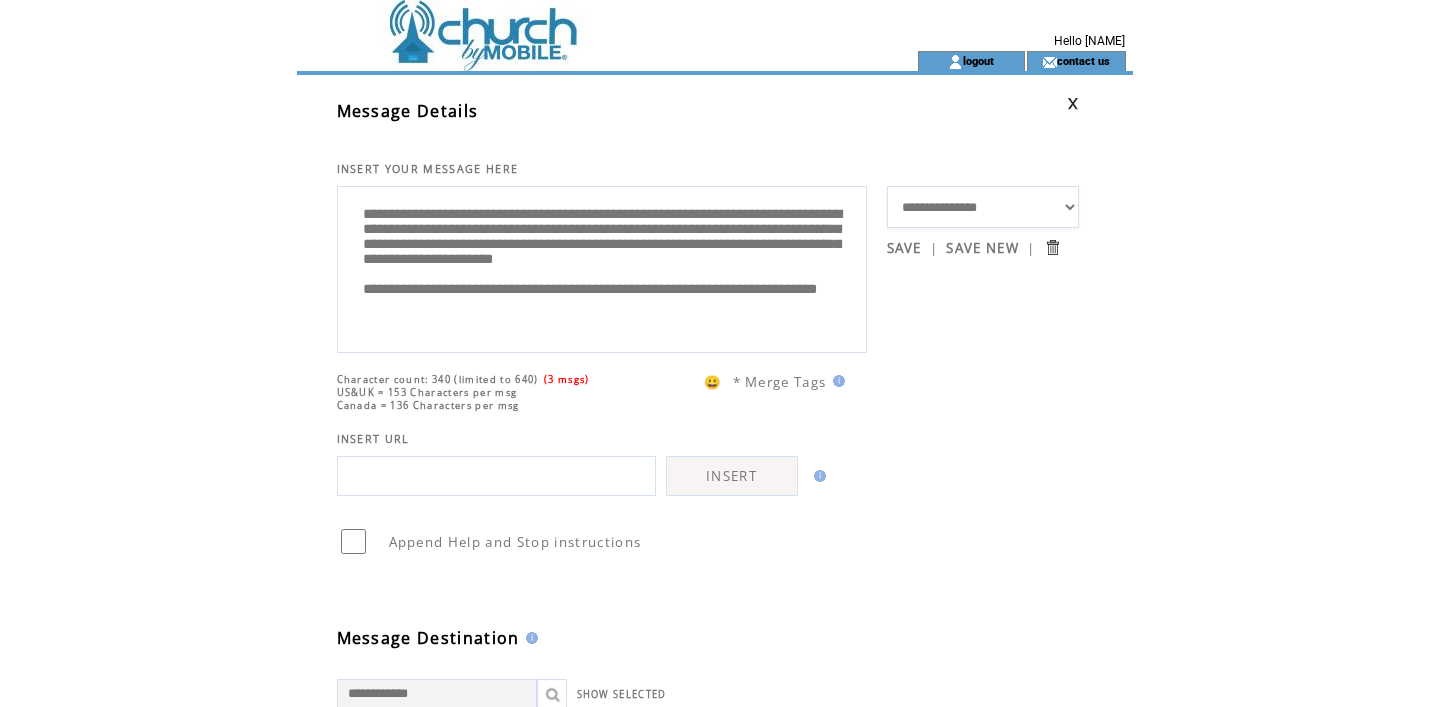 drag, startPoint x: 593, startPoint y: 216, endPoint x: 593, endPoint y: 236, distance: 20 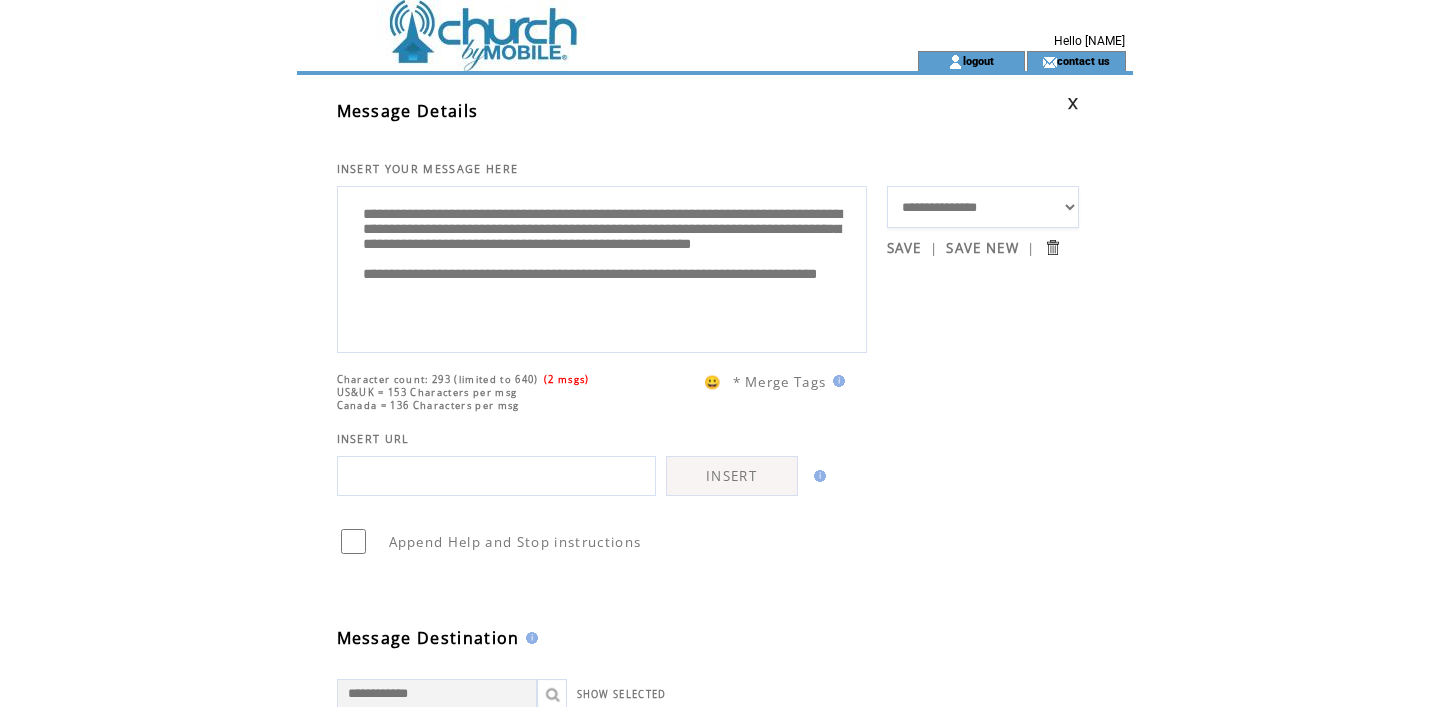 drag, startPoint x: 528, startPoint y: 243, endPoint x: 549, endPoint y: 239, distance: 21.377558 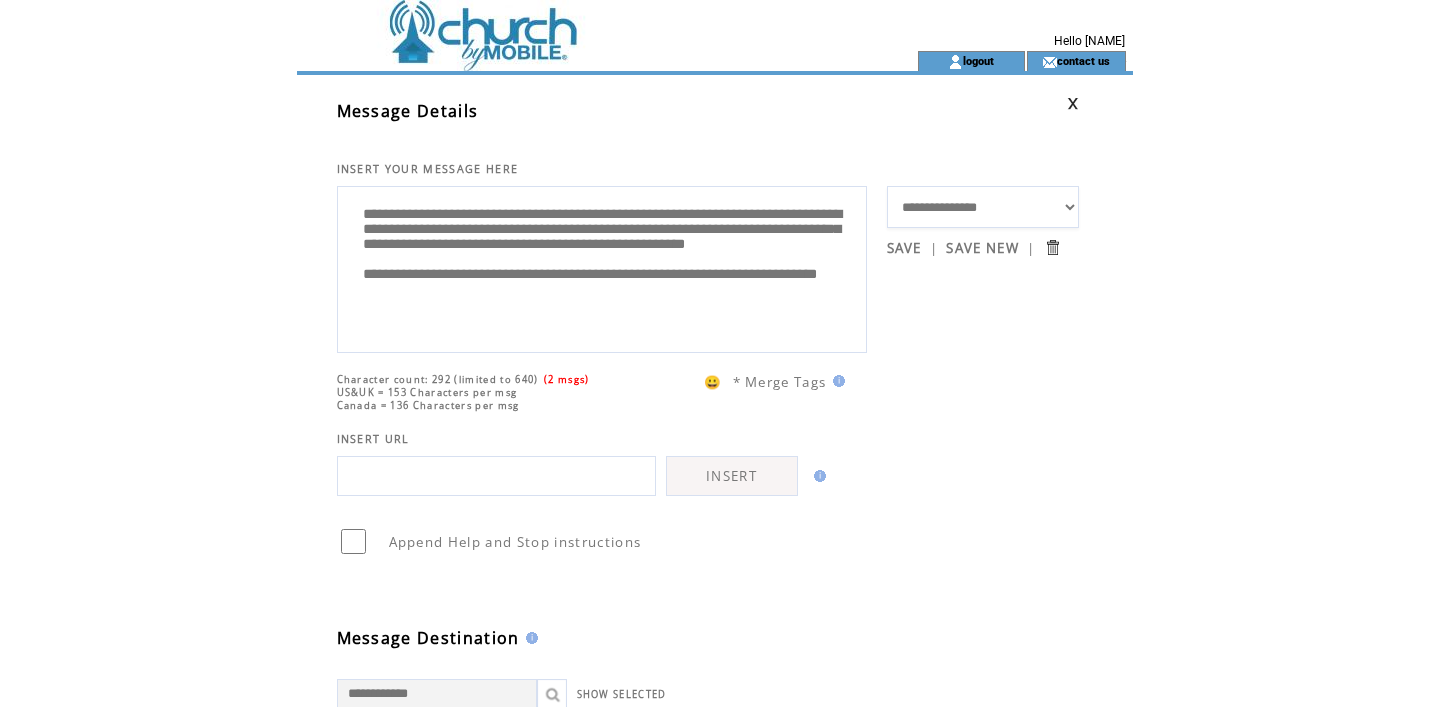 scroll, scrollTop: 20, scrollLeft: 0, axis: vertical 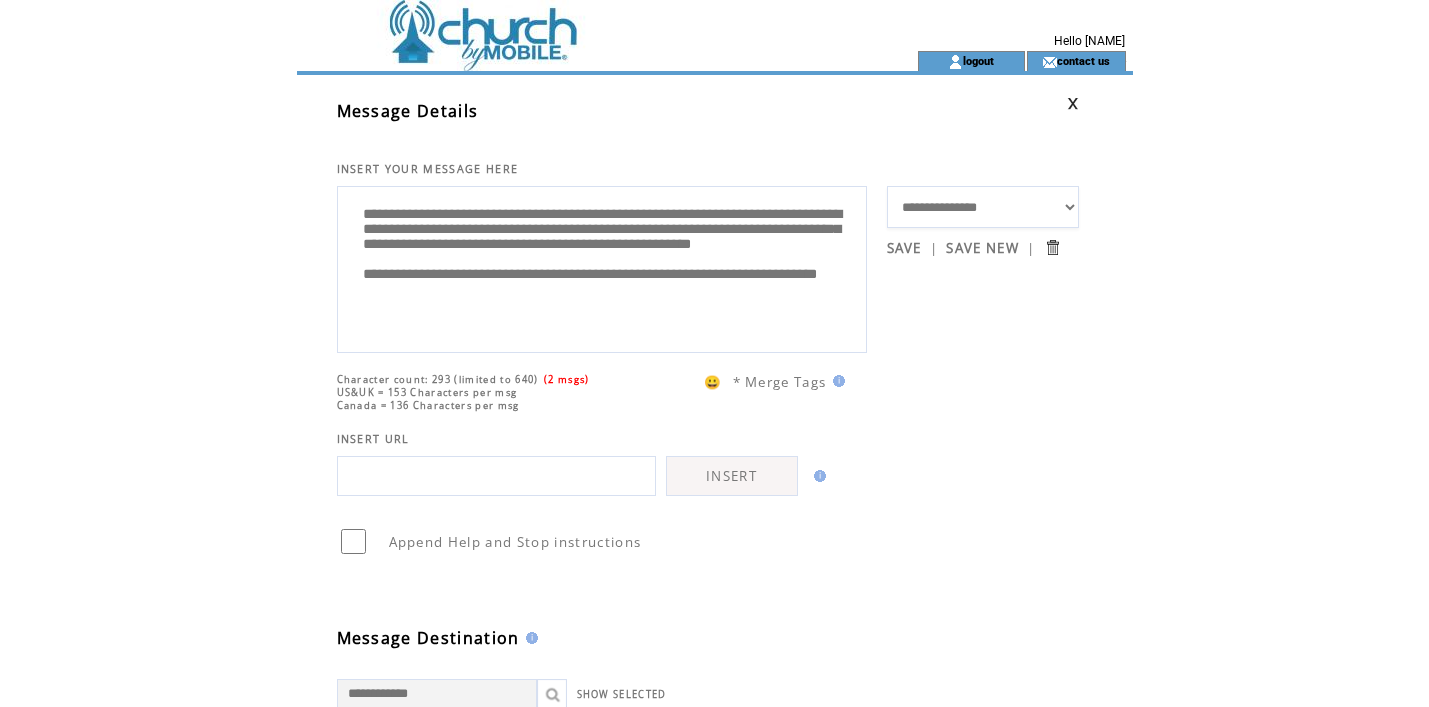 click on "**********" at bounding box center [602, 267] 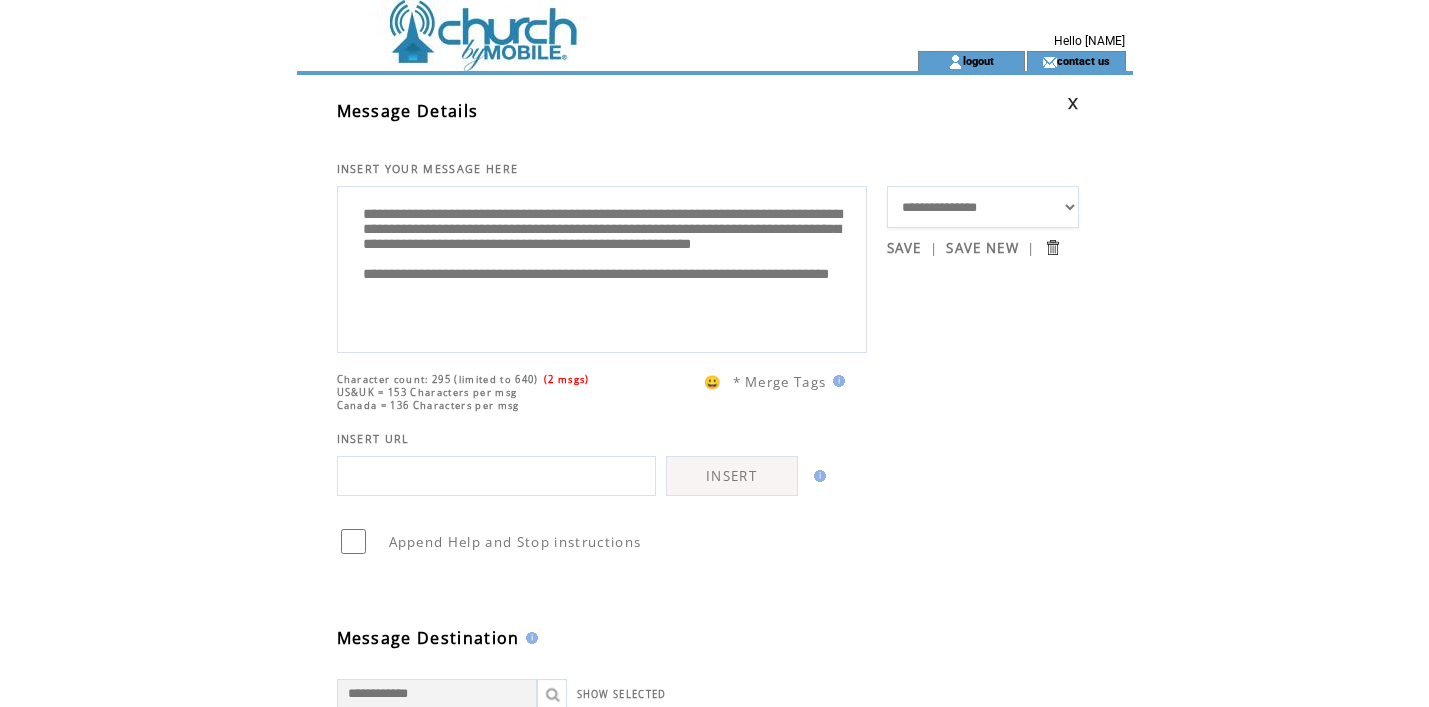 click on "**********" at bounding box center [602, 267] 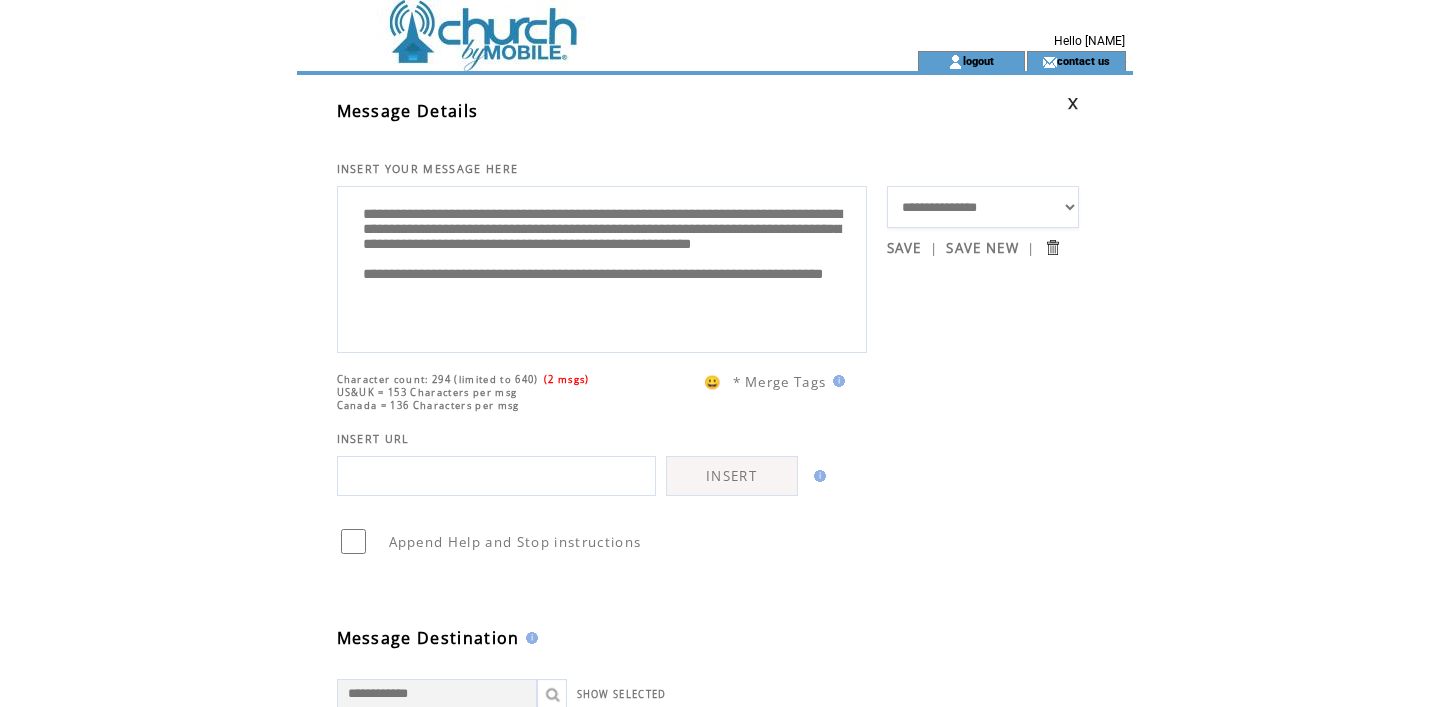 click on "**********" at bounding box center [602, 267] 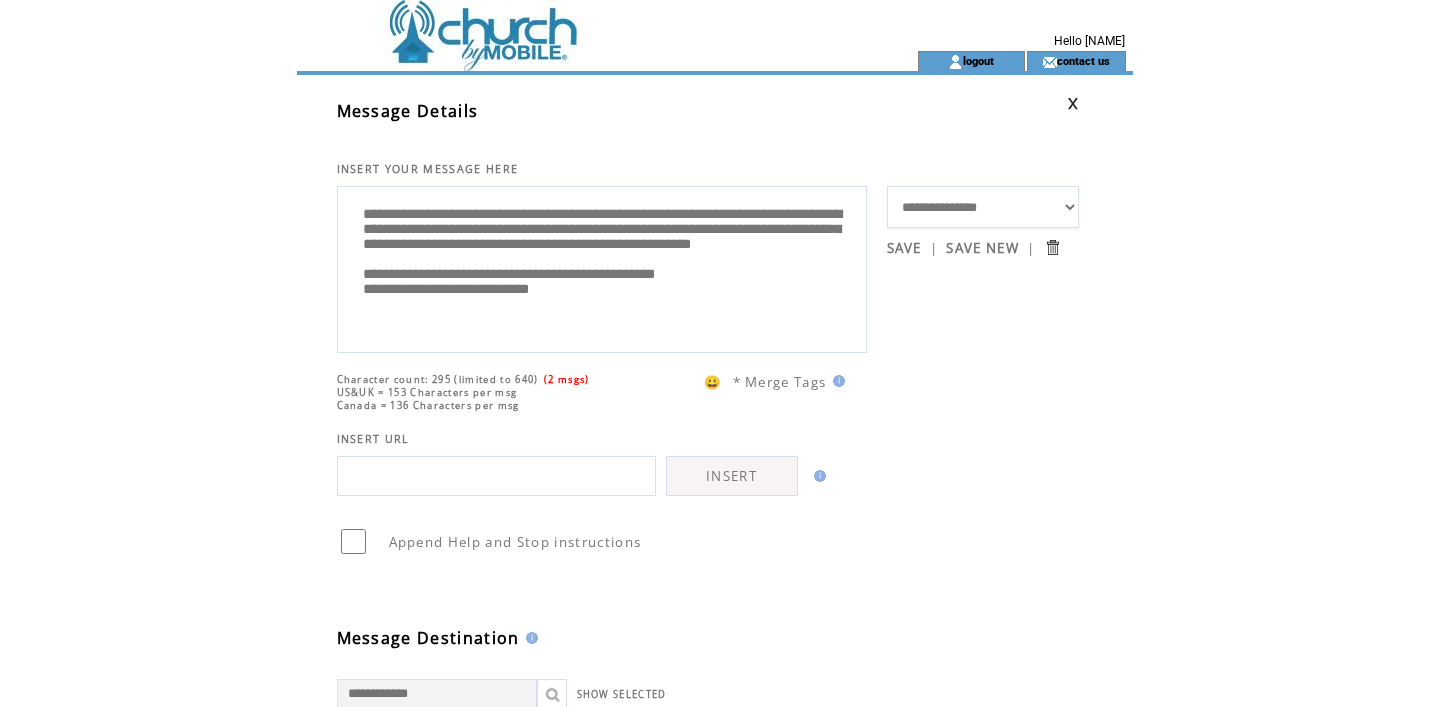 drag, startPoint x: 429, startPoint y: 316, endPoint x: 508, endPoint y: 315, distance: 79.00633 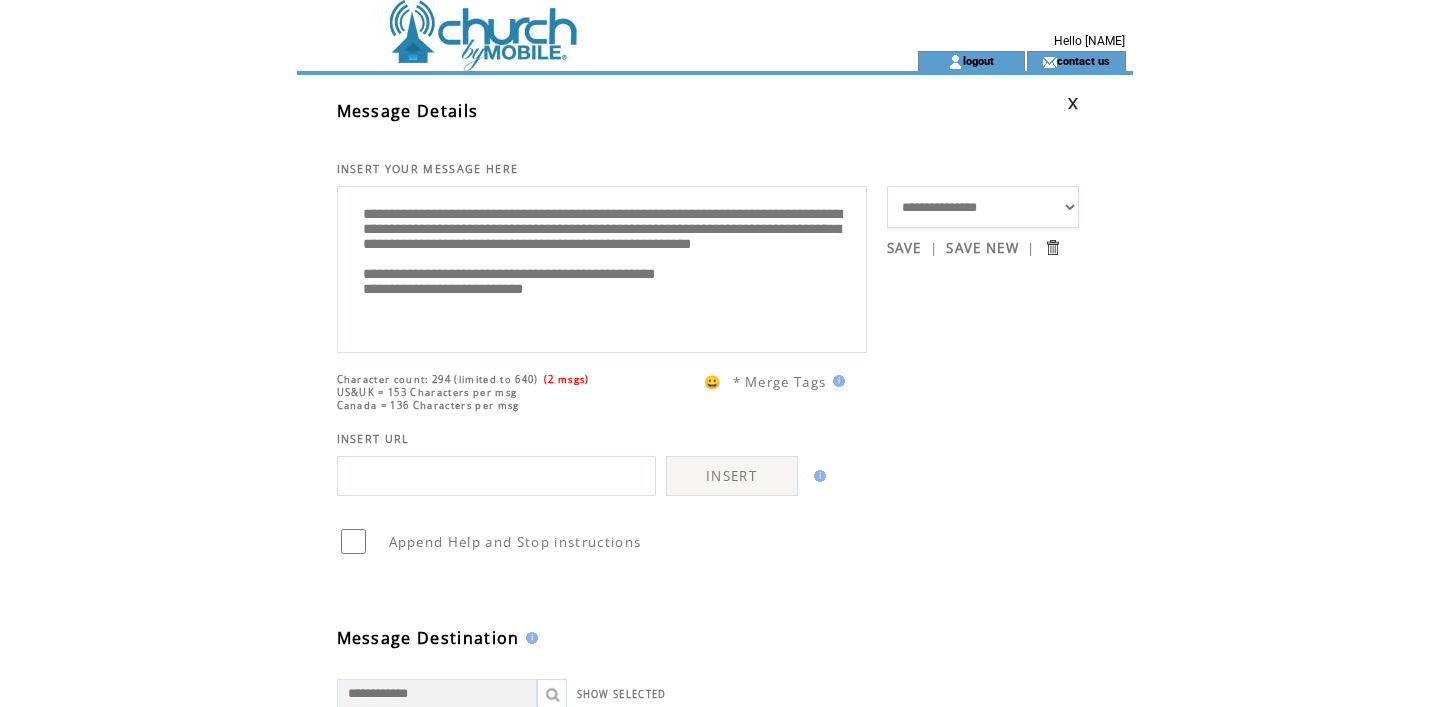 click on "**********" at bounding box center [602, 267] 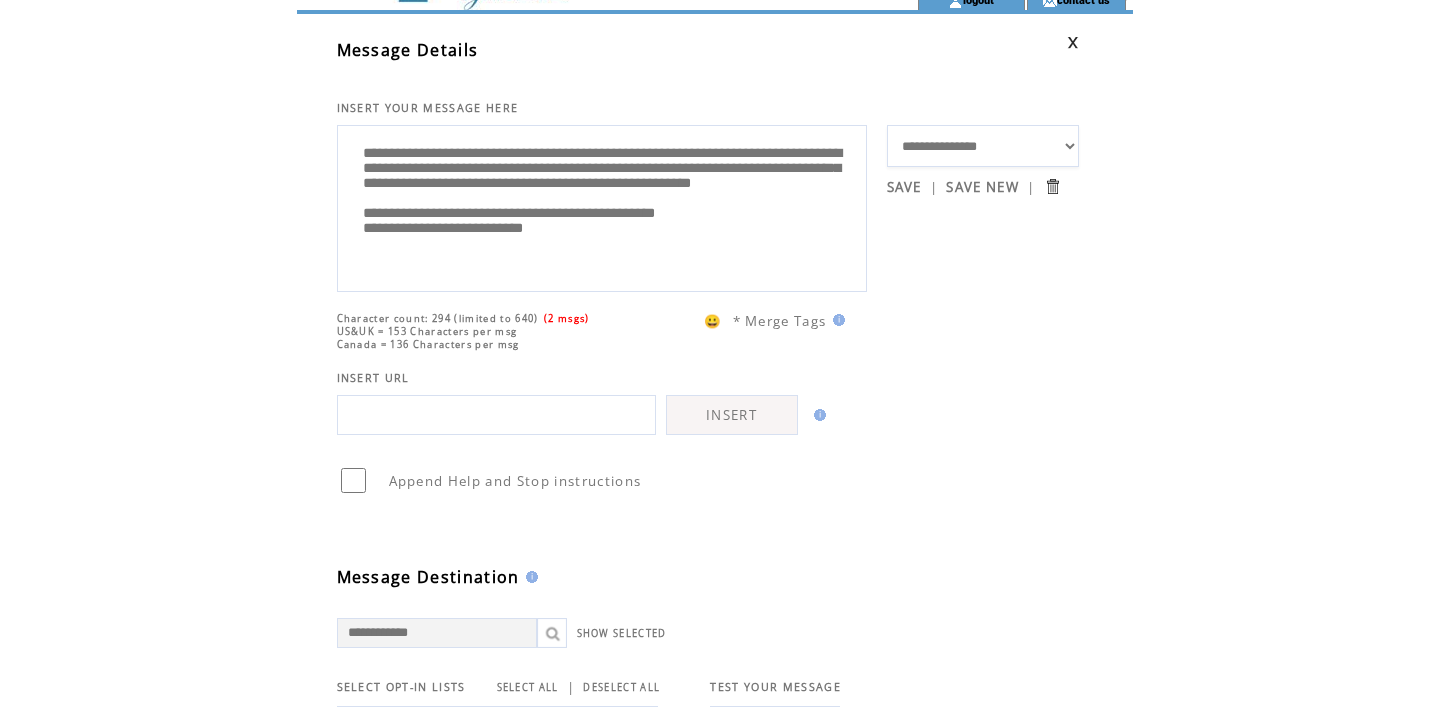scroll, scrollTop: 70, scrollLeft: 0, axis: vertical 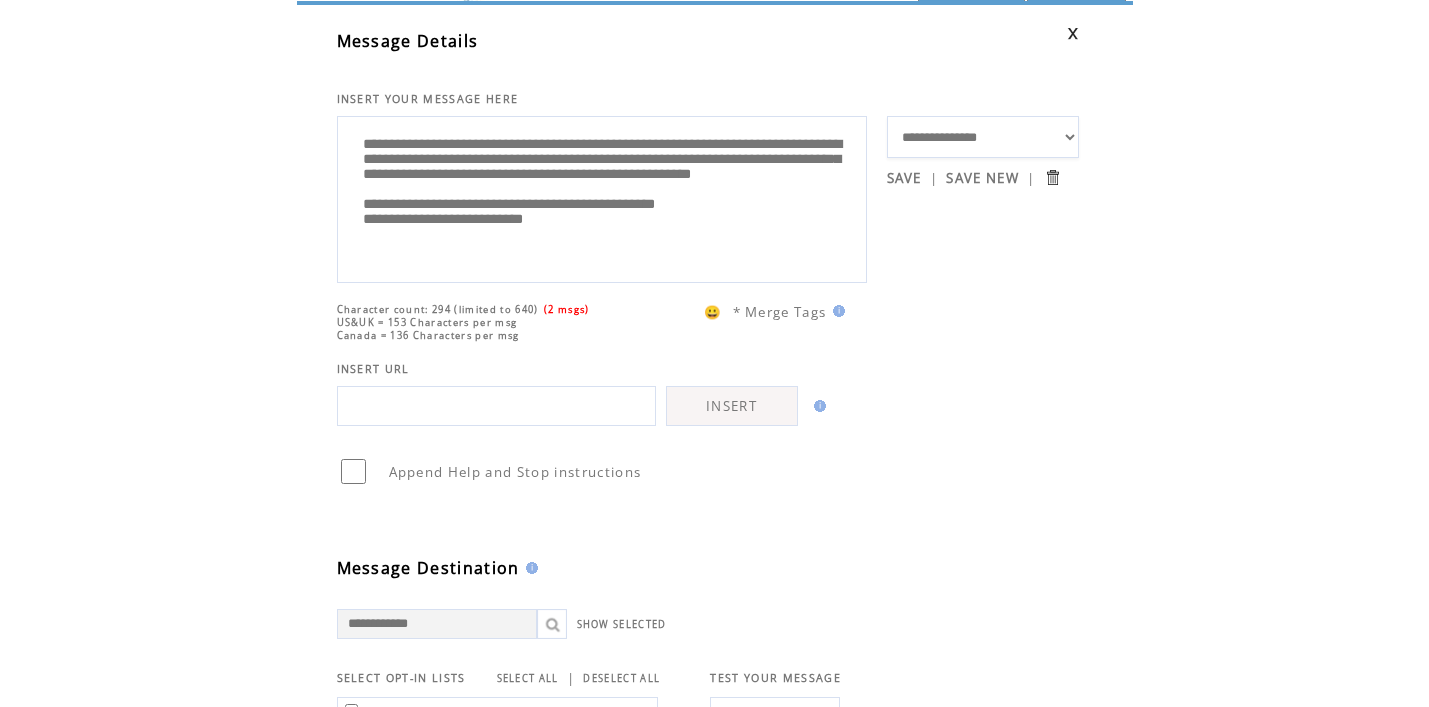 click on "**********" at bounding box center (602, 197) 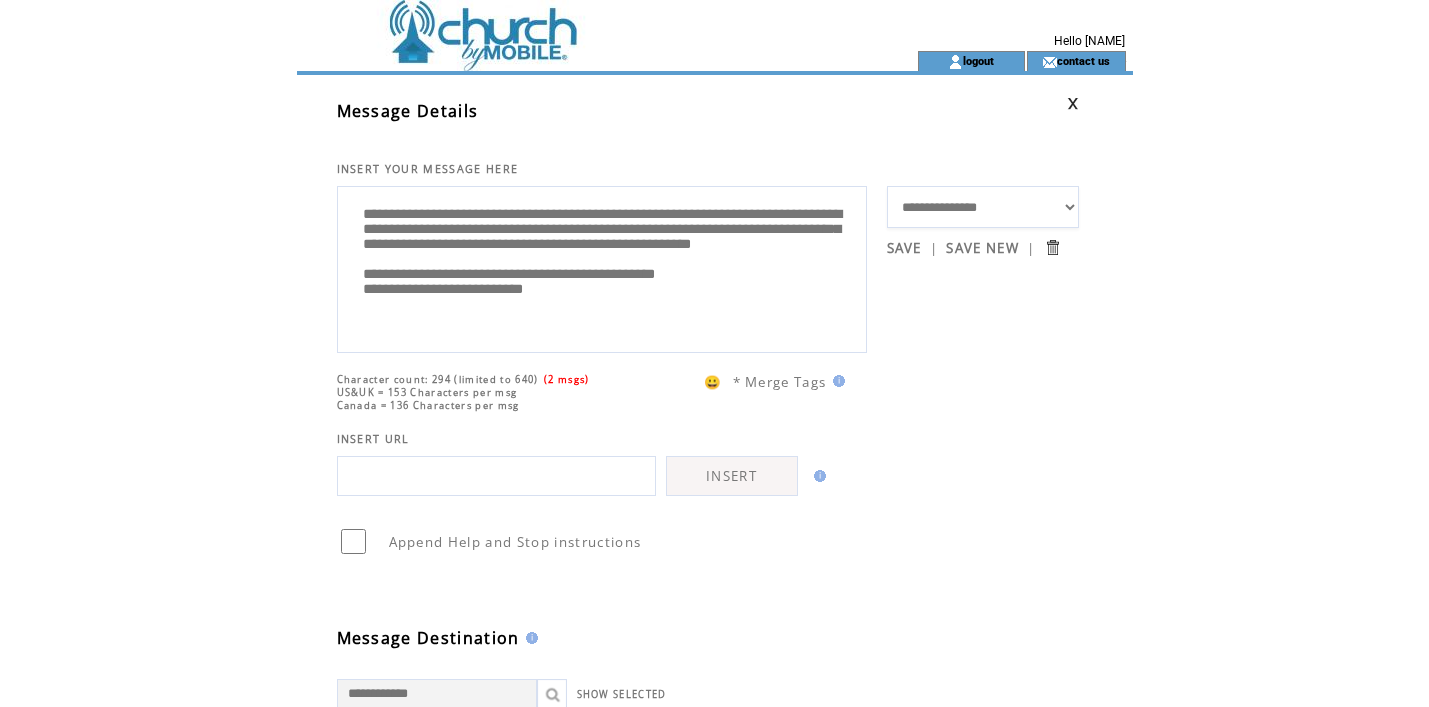 scroll, scrollTop: 20, scrollLeft: 0, axis: vertical 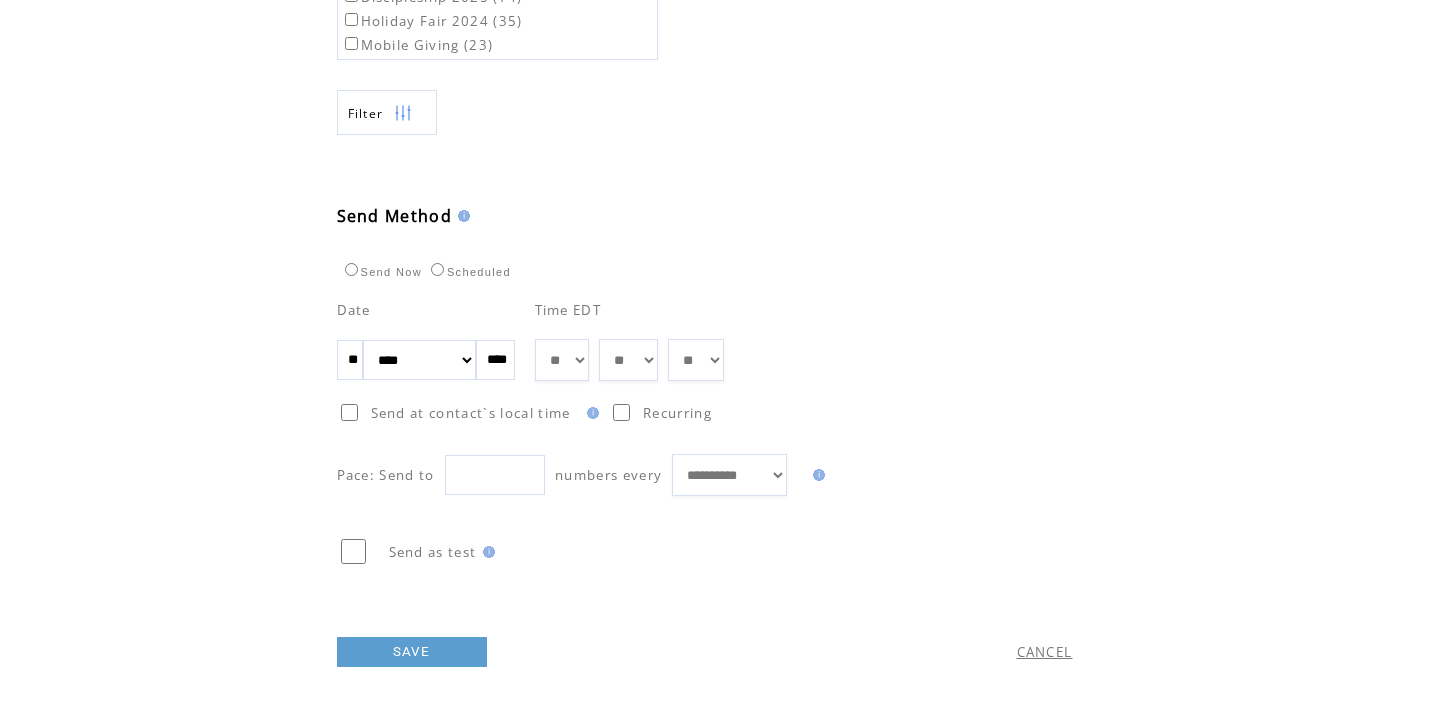 type on "**********" 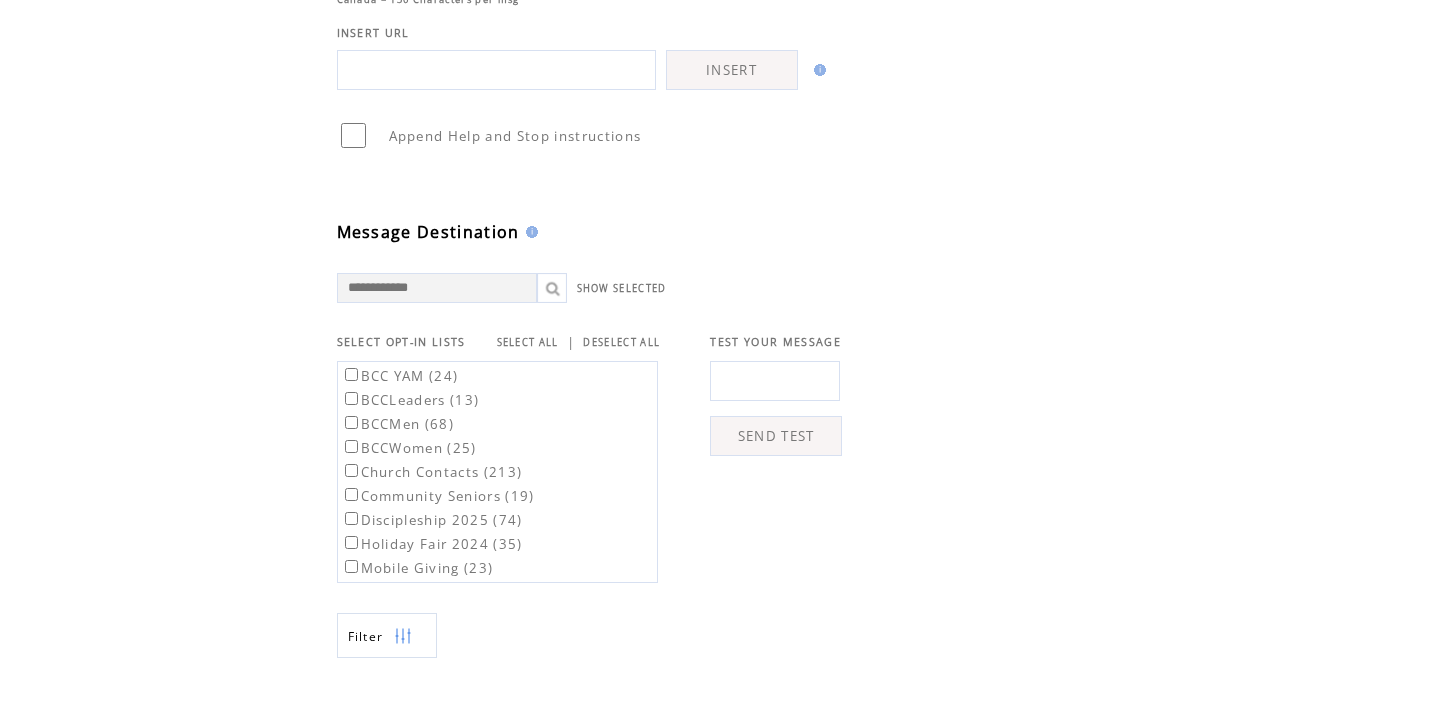scroll, scrollTop: 404, scrollLeft: 0, axis: vertical 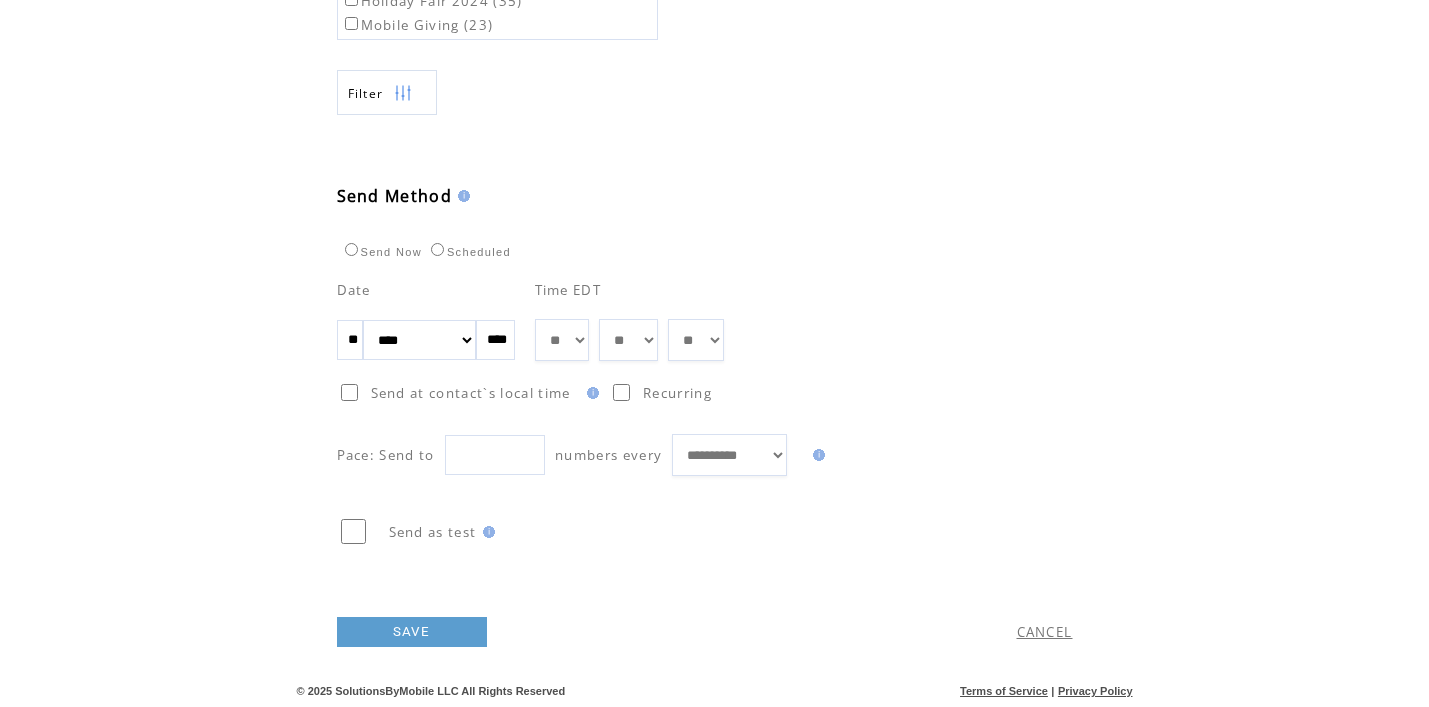 click on "SAVE" at bounding box center (412, 632) 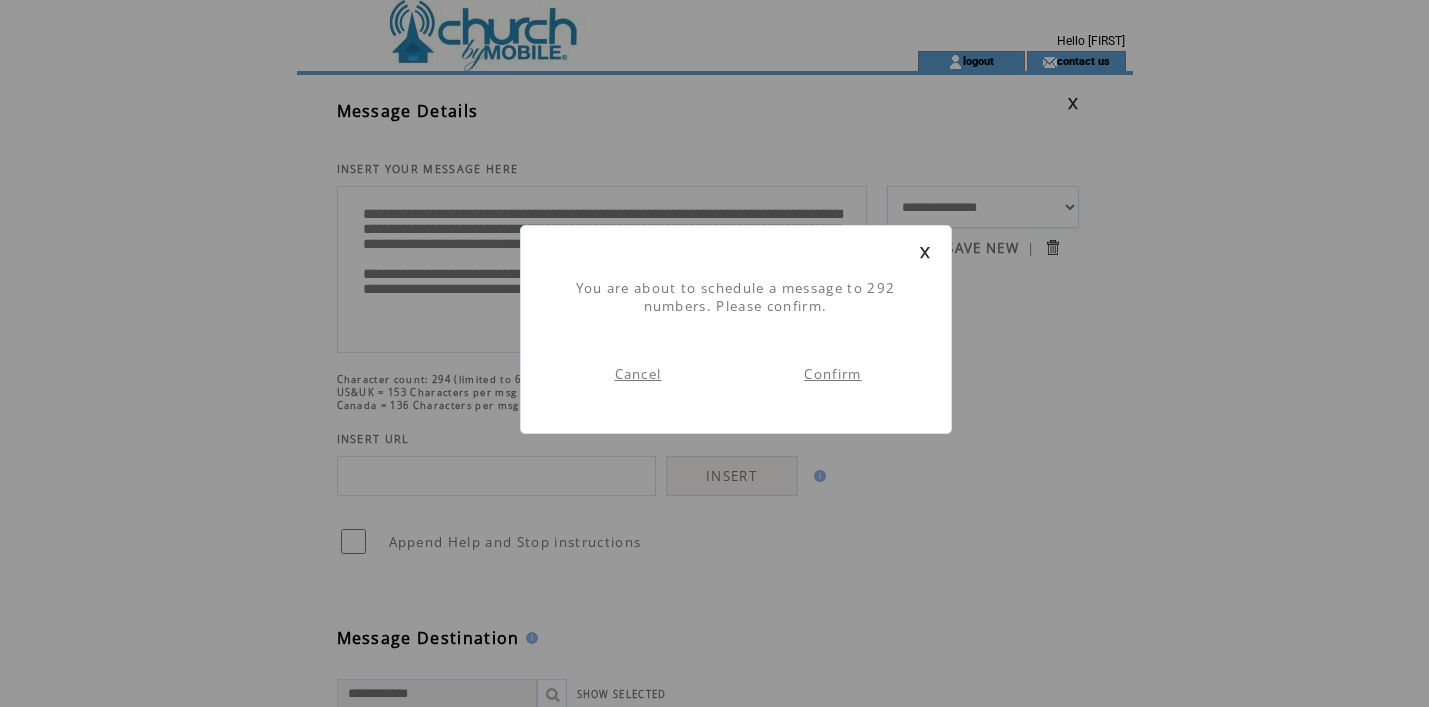 scroll, scrollTop: 1, scrollLeft: 0, axis: vertical 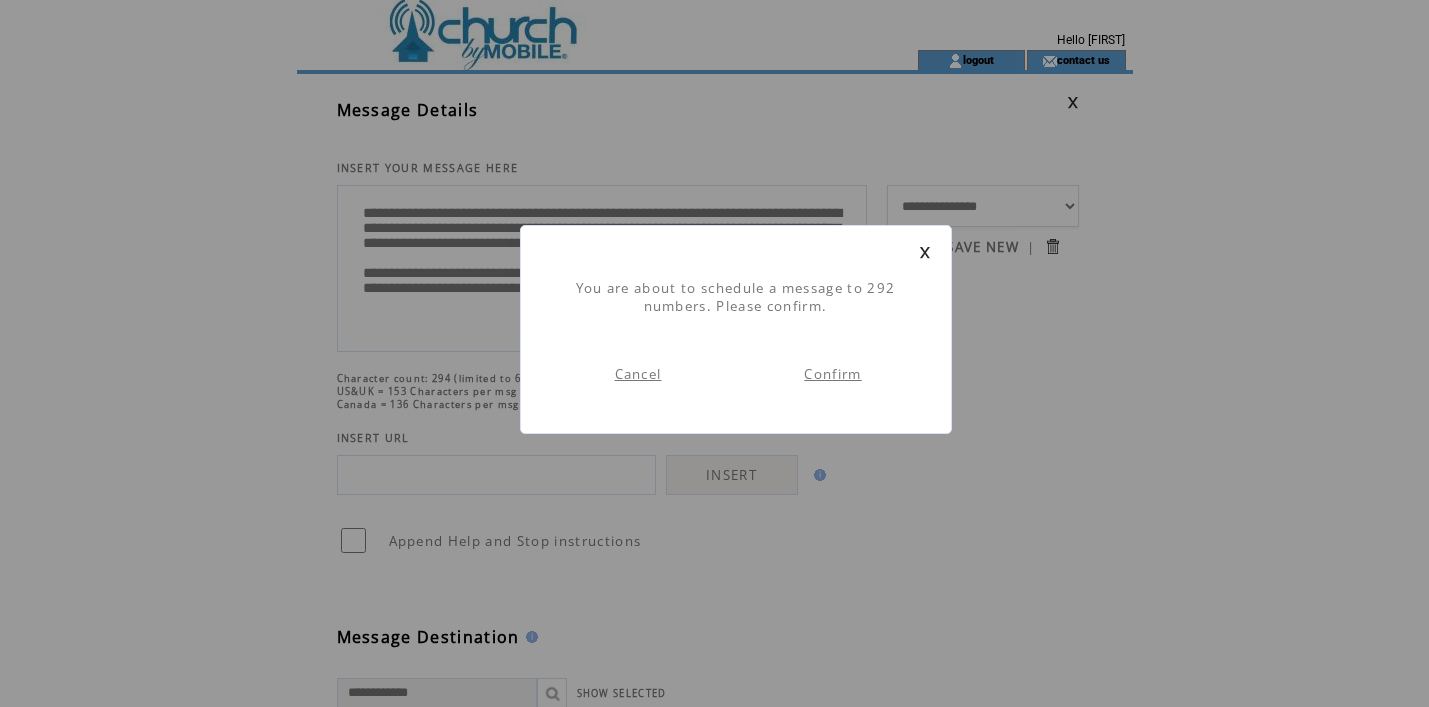click on "Confirm" at bounding box center [832, 374] 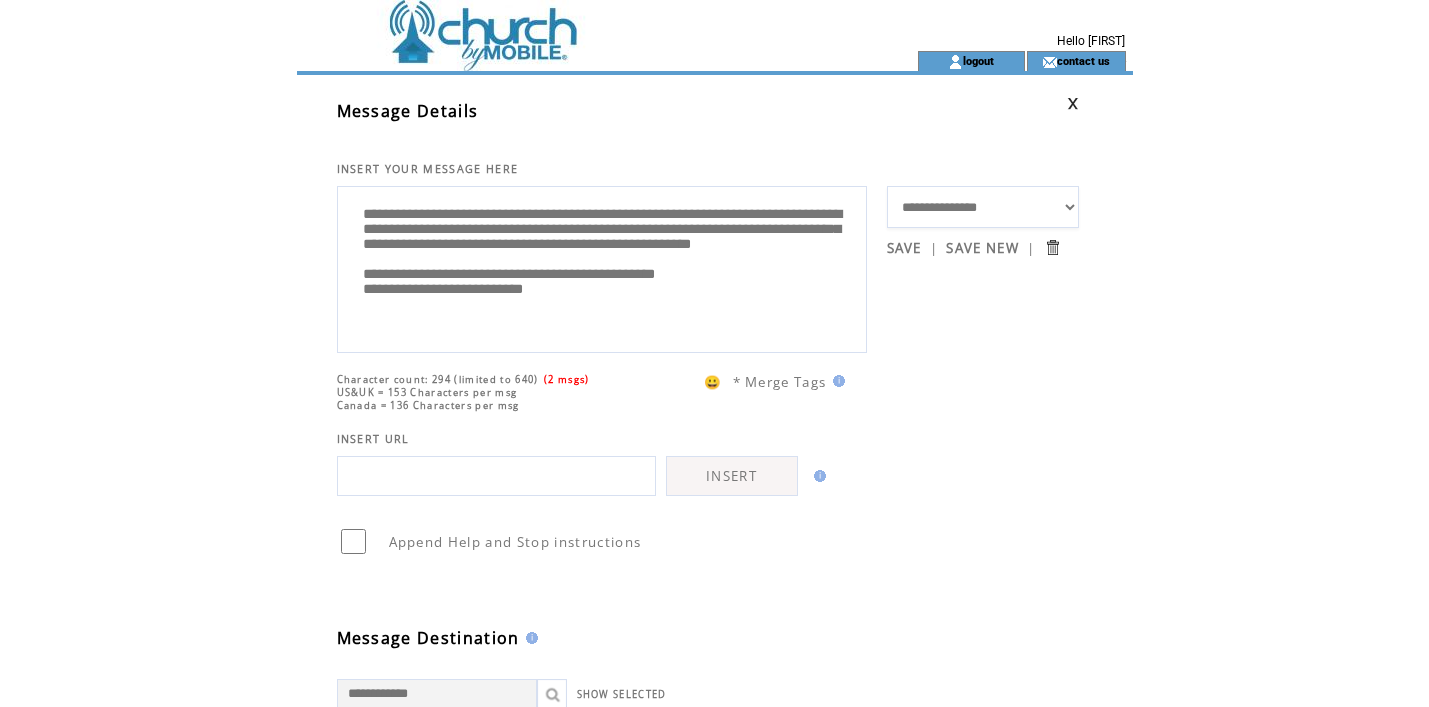 scroll, scrollTop: 1, scrollLeft: 0, axis: vertical 